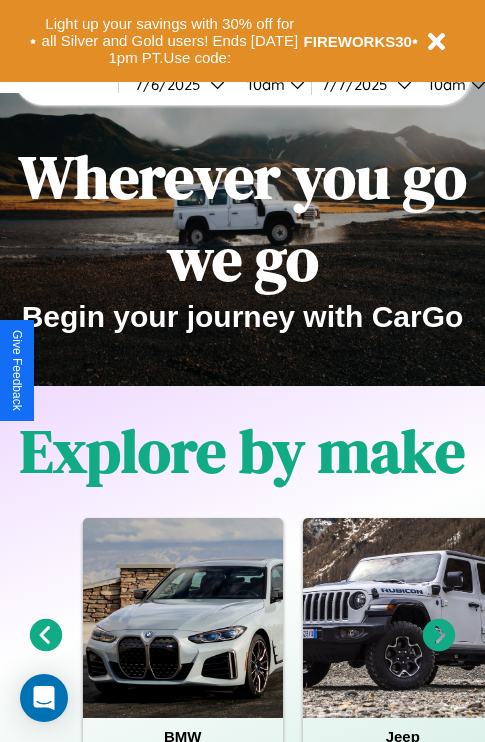 scroll, scrollTop: 0, scrollLeft: 0, axis: both 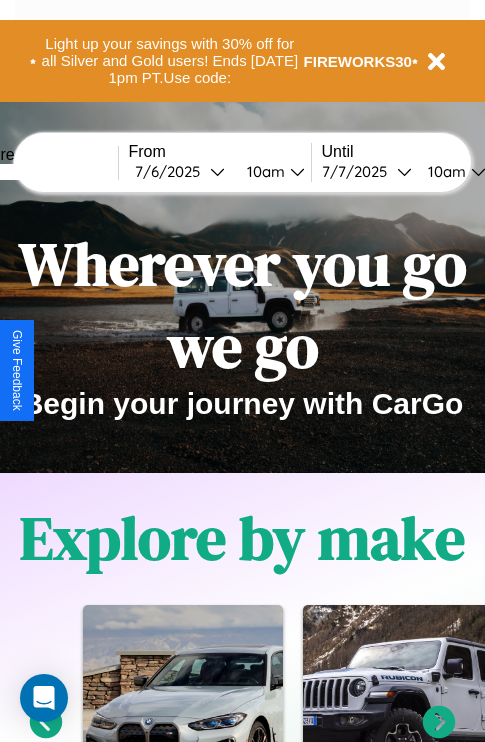 click at bounding box center (43, 172) 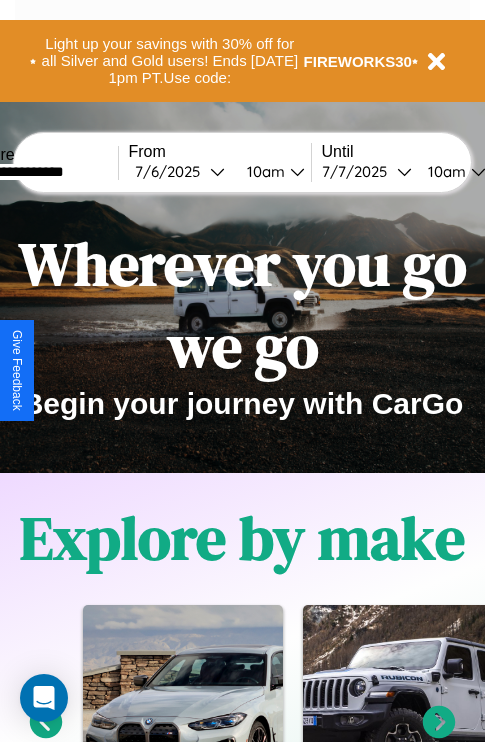 type on "**********" 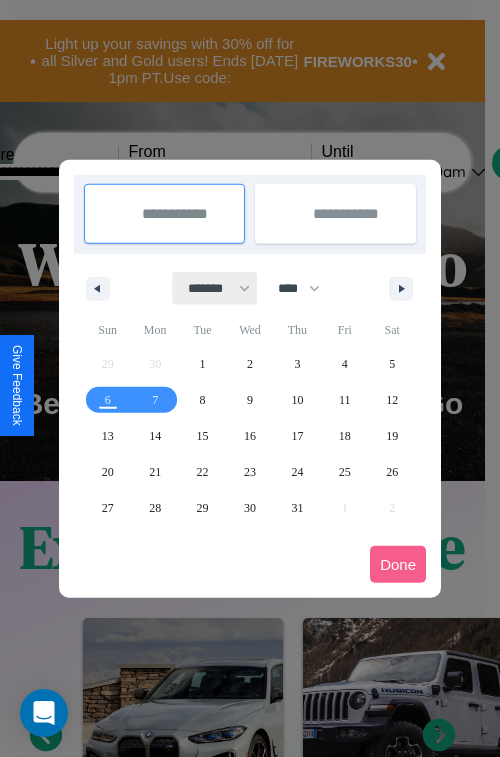 click on "******* ******** ***** ***** *** **** **** ****** ********* ******* ******** ********" at bounding box center [215, 288] 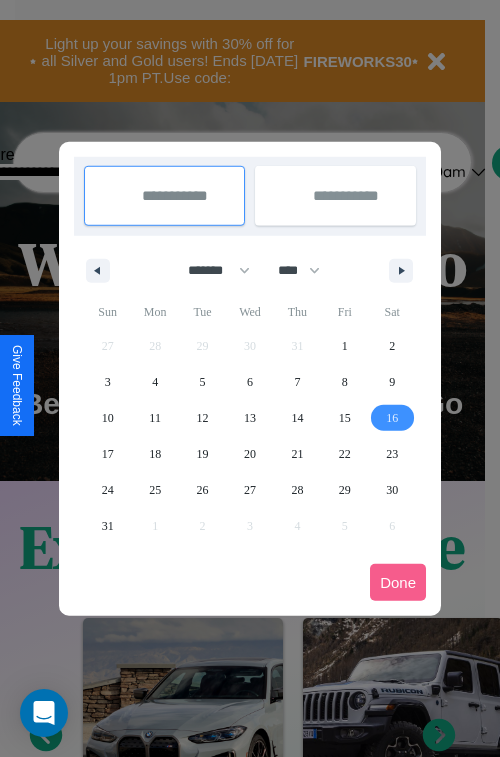 click on "16" at bounding box center [392, 418] 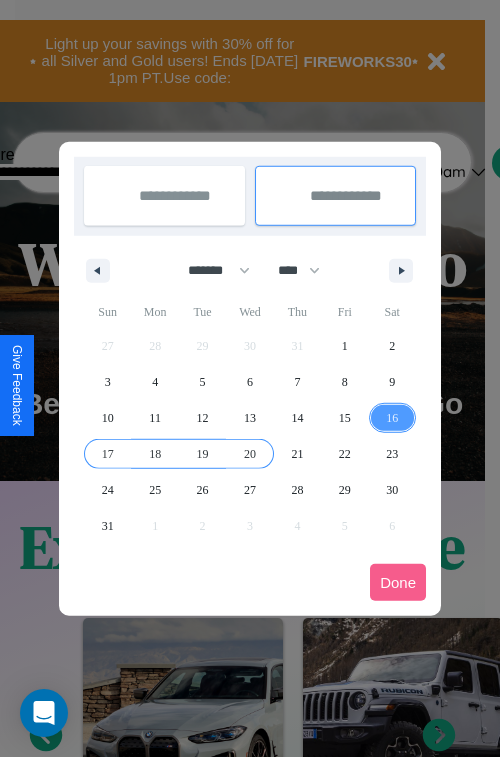click on "20" at bounding box center [250, 454] 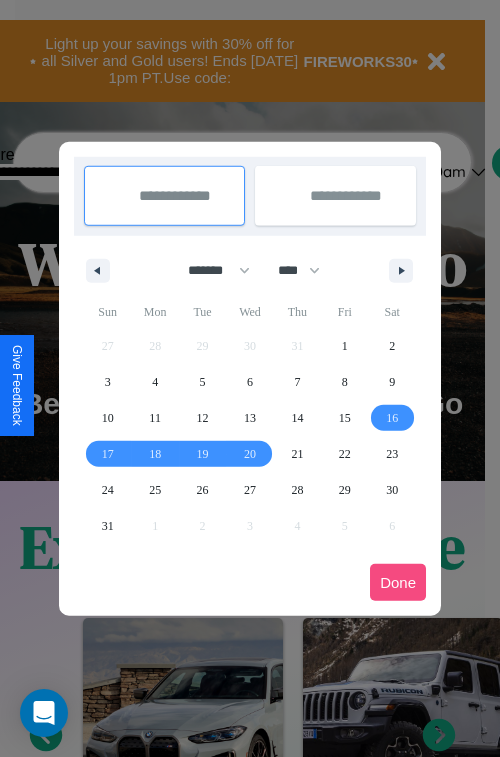 click on "Done" at bounding box center (398, 582) 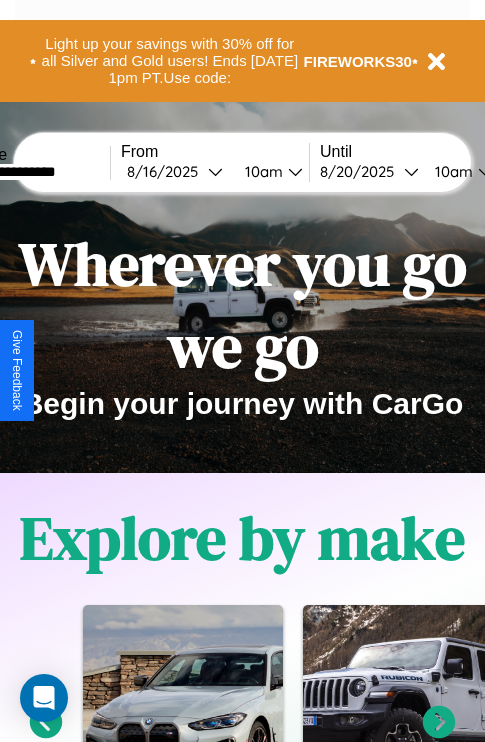 scroll, scrollTop: 0, scrollLeft: 76, axis: horizontal 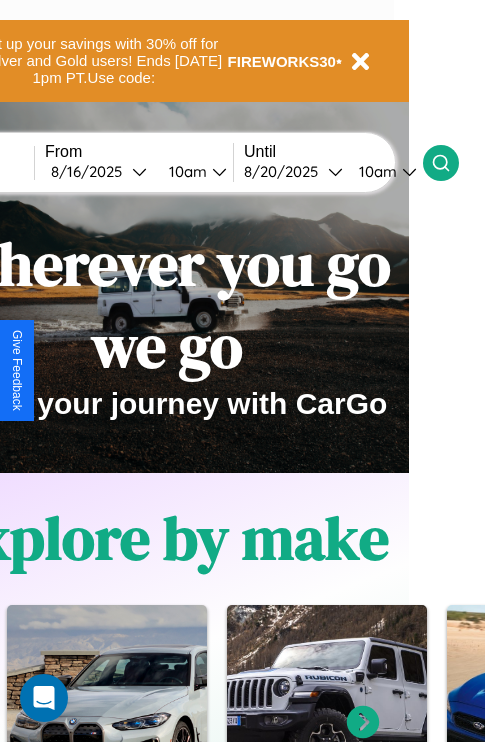 click 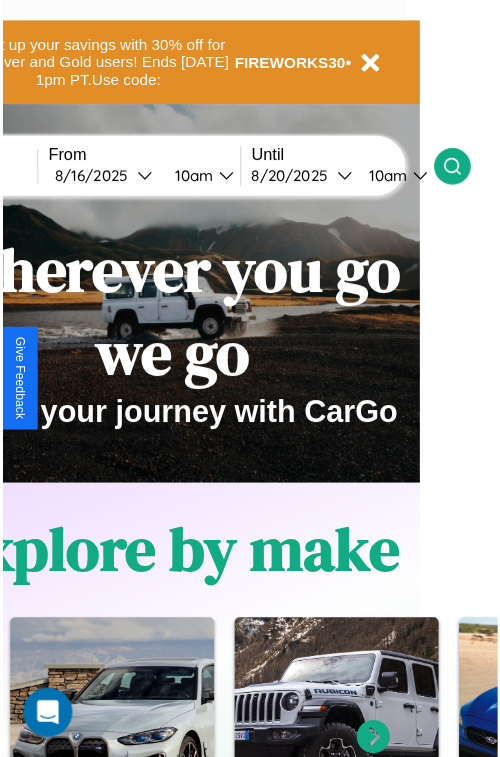 scroll, scrollTop: 0, scrollLeft: 0, axis: both 